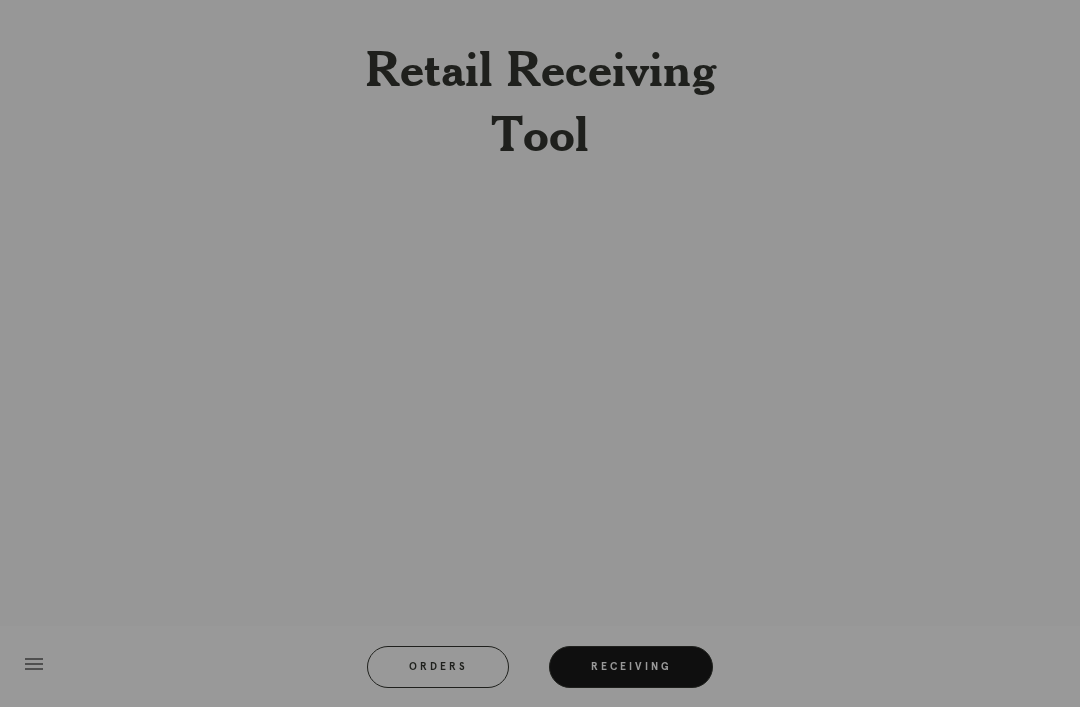 scroll, scrollTop: 64, scrollLeft: 0, axis: vertical 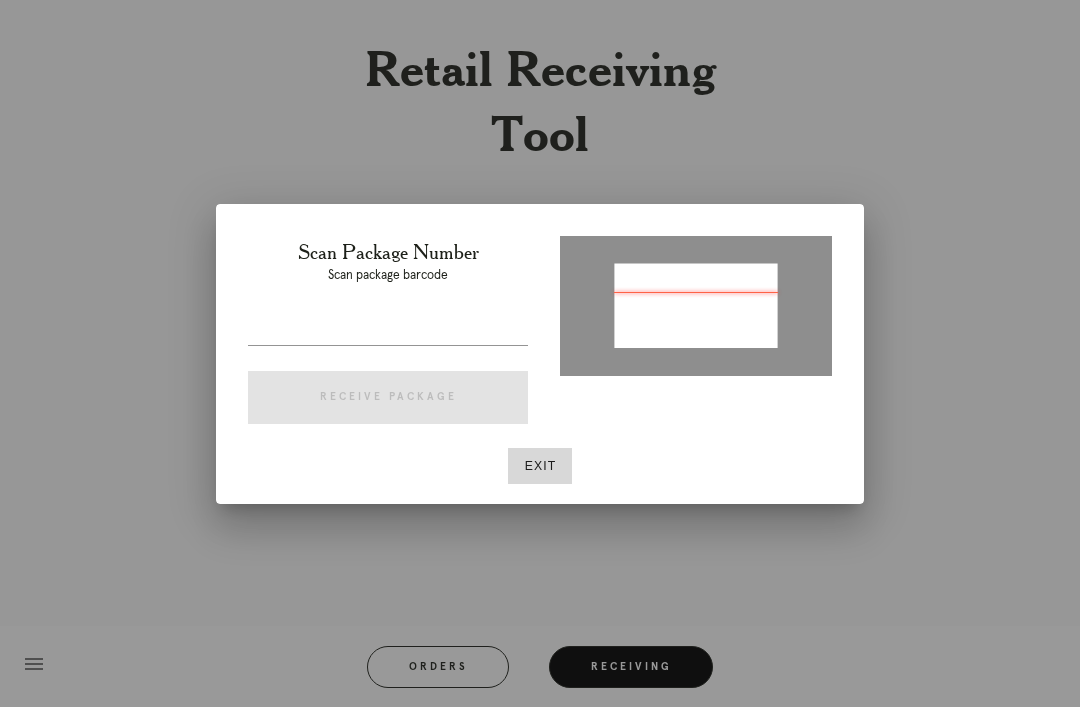 type on "P235489515030478" 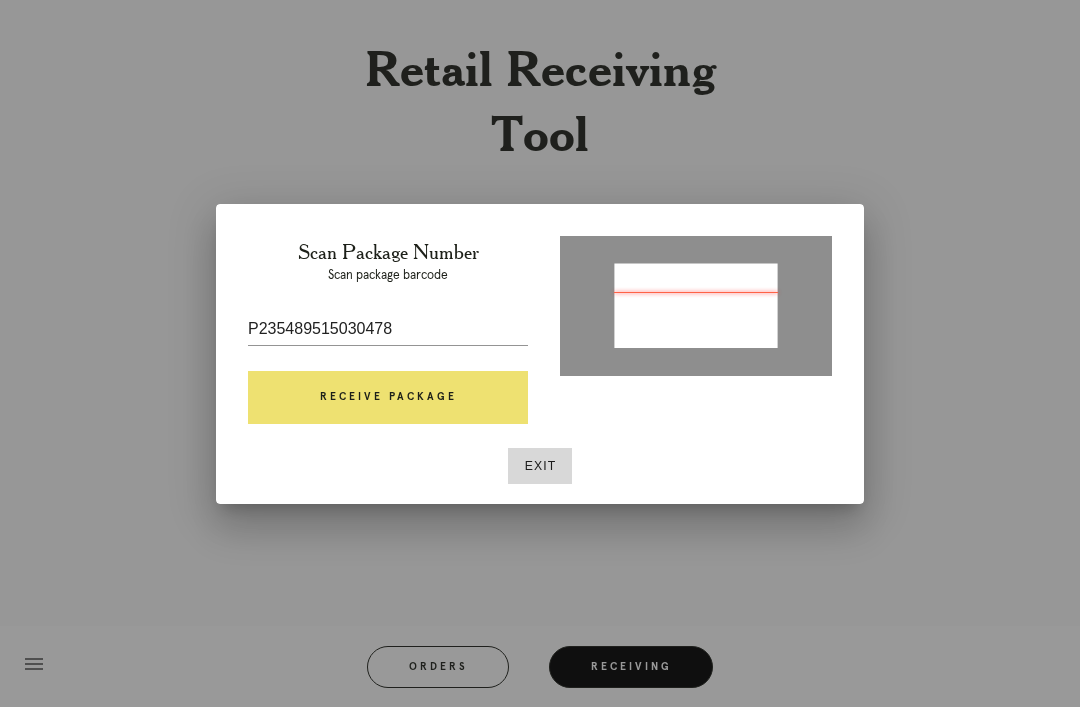 click on "Scan Package Number   Scan package barcode   P235489515030478   Receive Package" at bounding box center [388, 336] 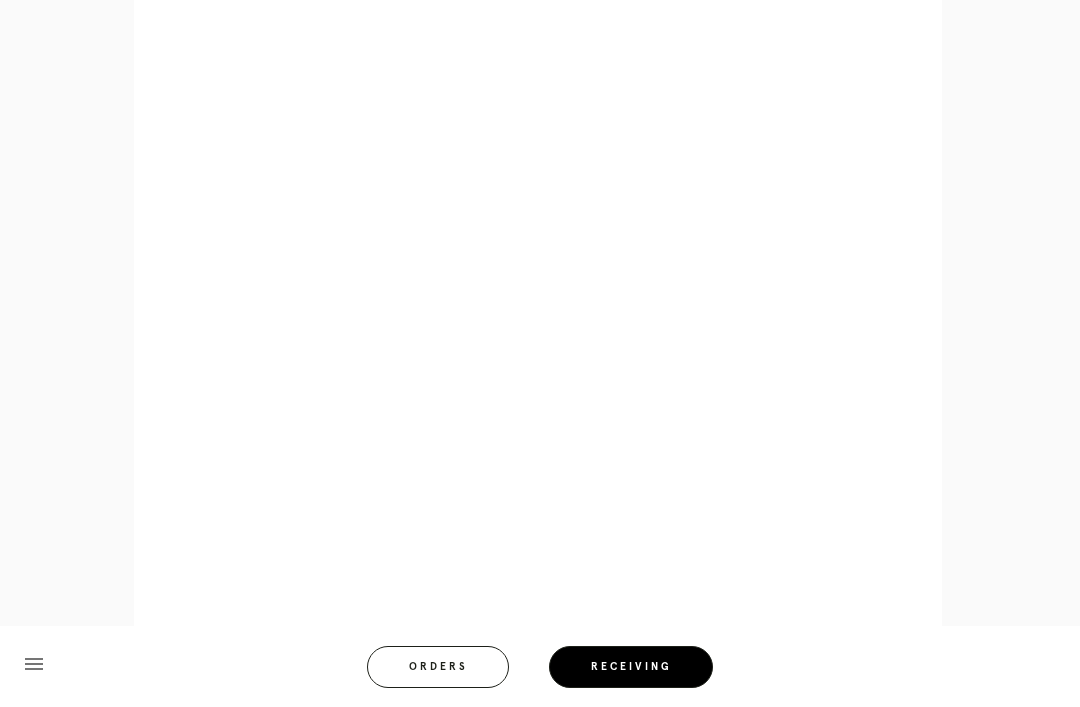 scroll, scrollTop: 892, scrollLeft: 0, axis: vertical 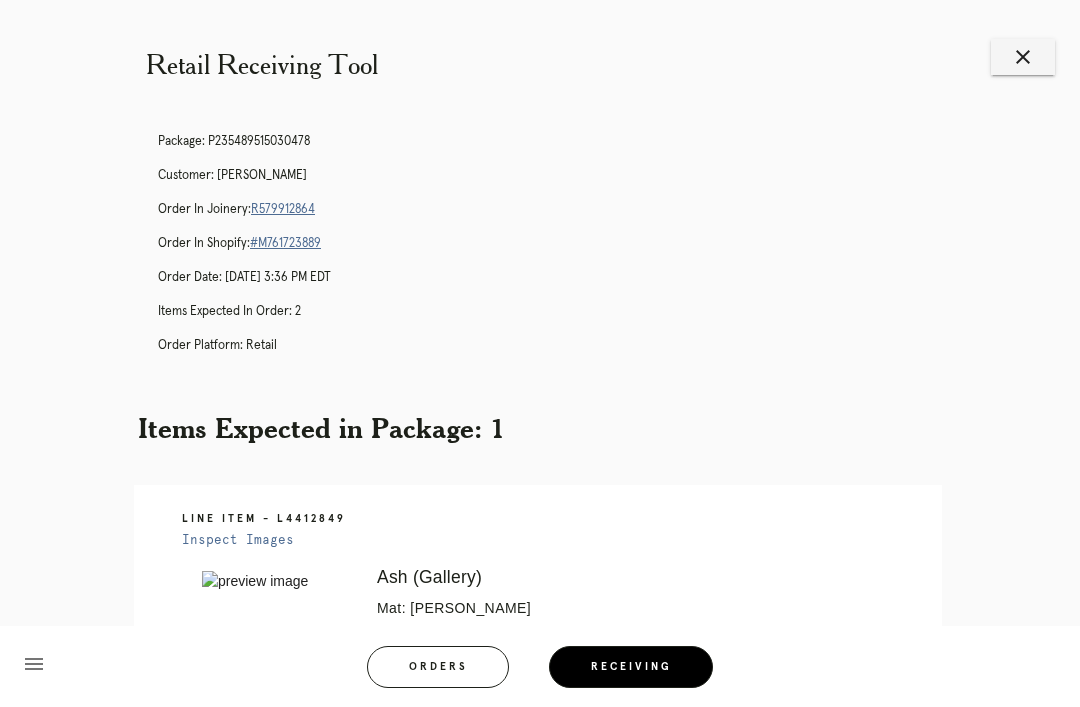 click on "close" at bounding box center [1023, 57] 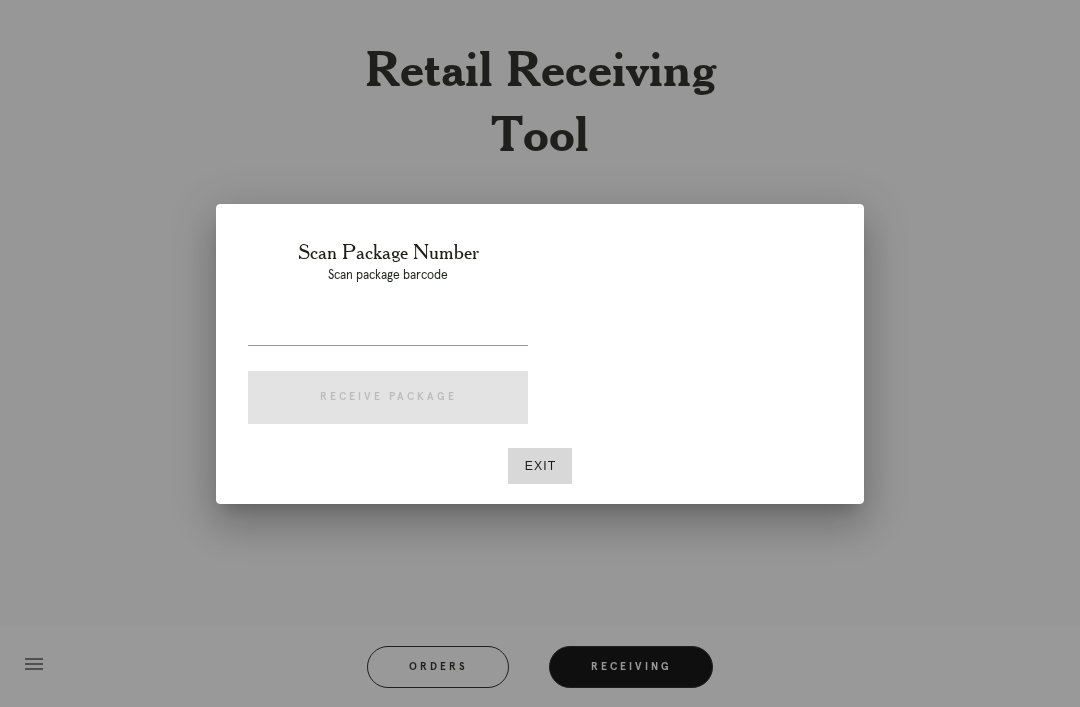 scroll, scrollTop: 0, scrollLeft: 0, axis: both 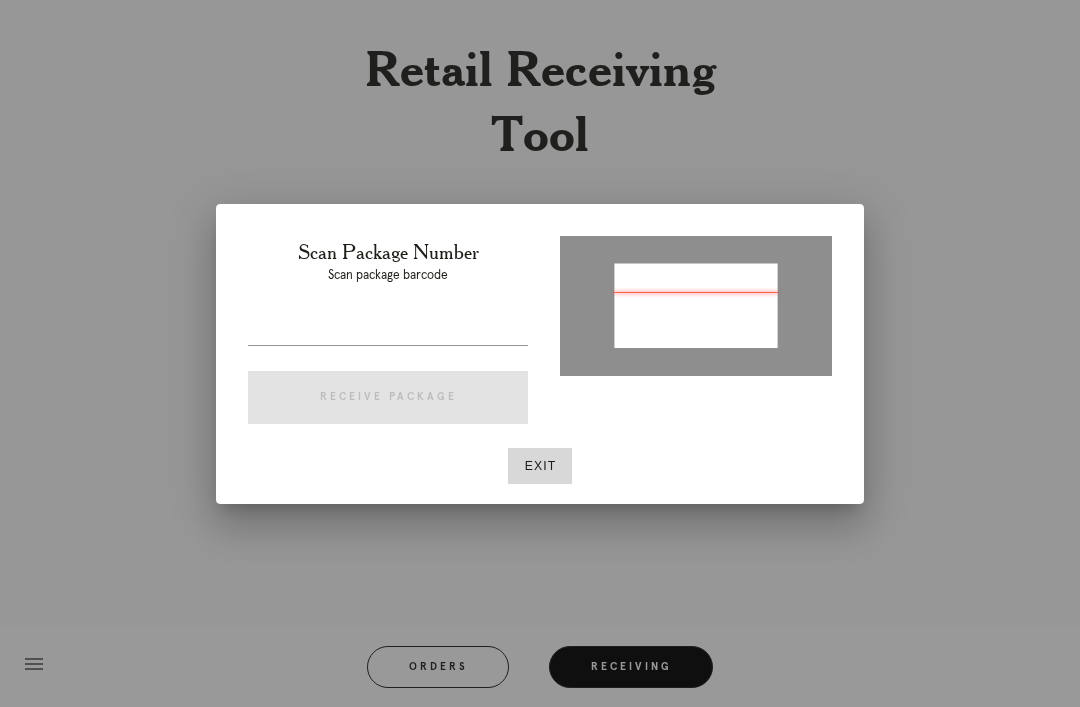type on "P697211724255075" 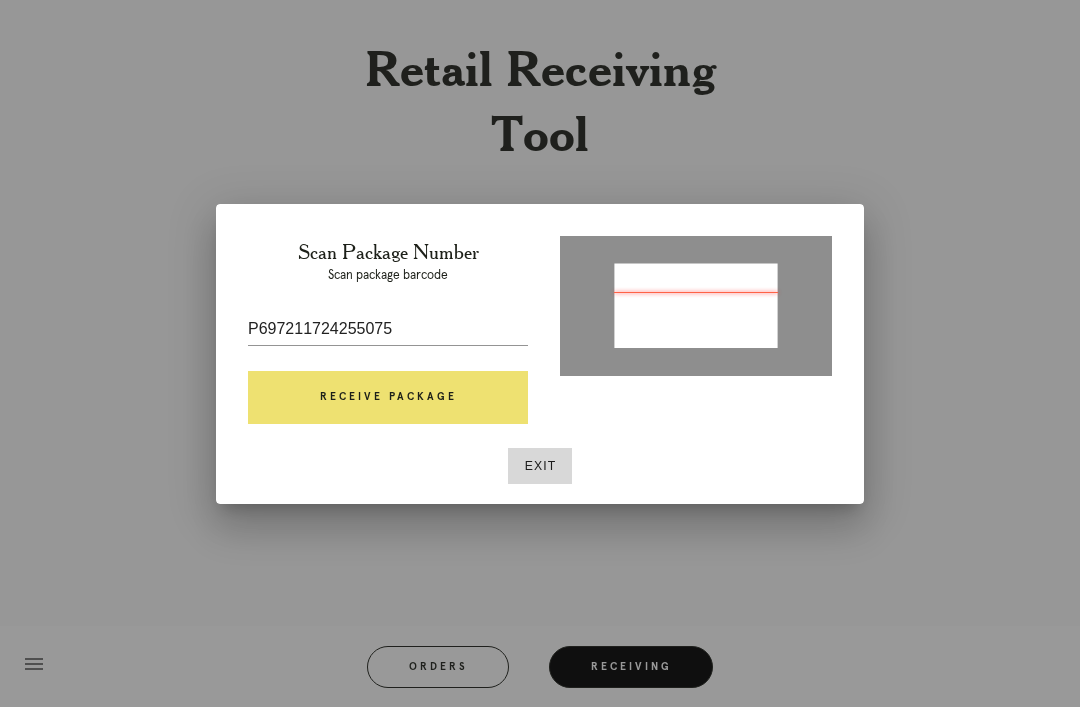 click on "Receive Package" at bounding box center (388, 398) 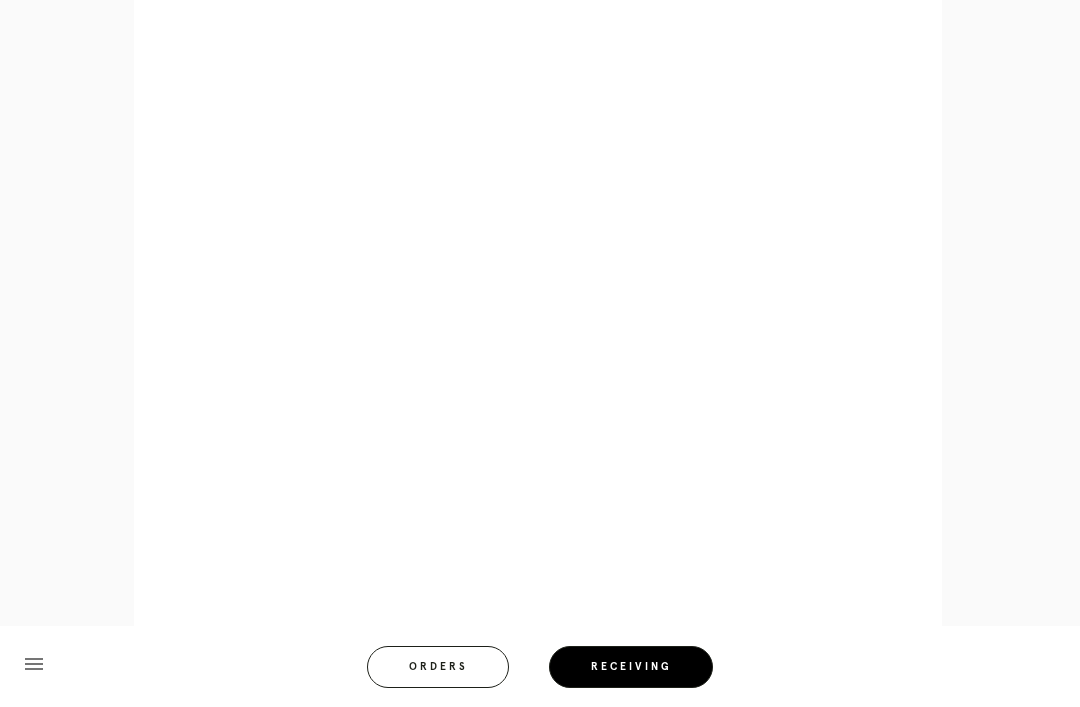 scroll, scrollTop: 1482, scrollLeft: 0, axis: vertical 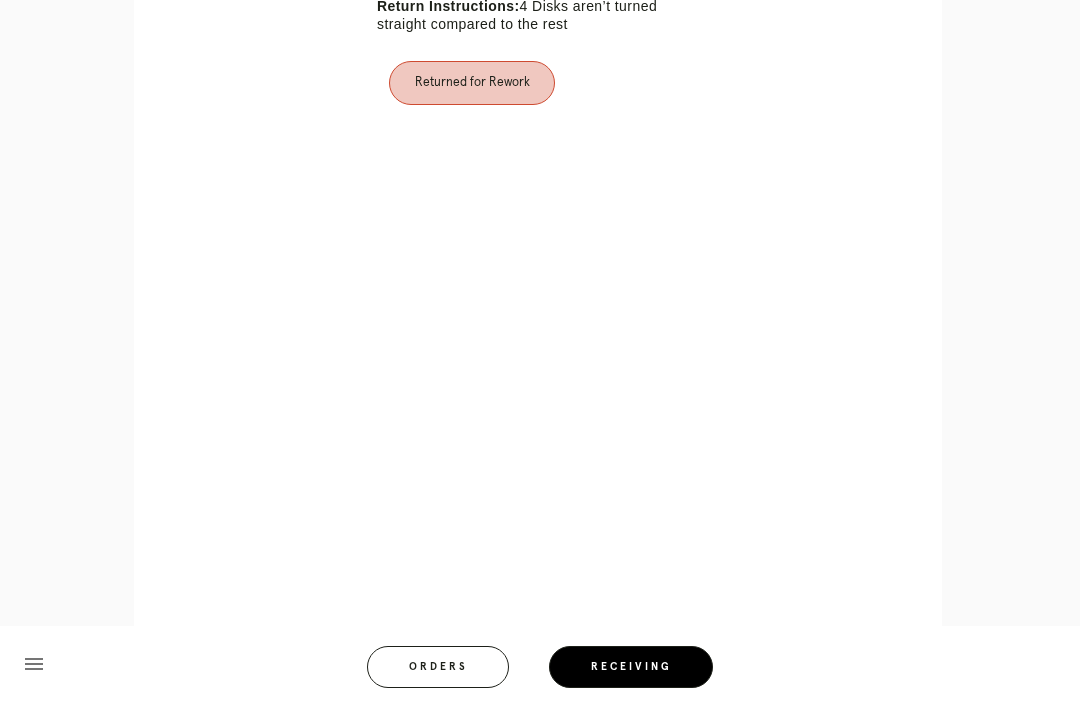 click on "menu
Orders
Receiving
Logged in as:   margarita.varela@framebridge.com   Clarendon
Logout" at bounding box center (540, 673) 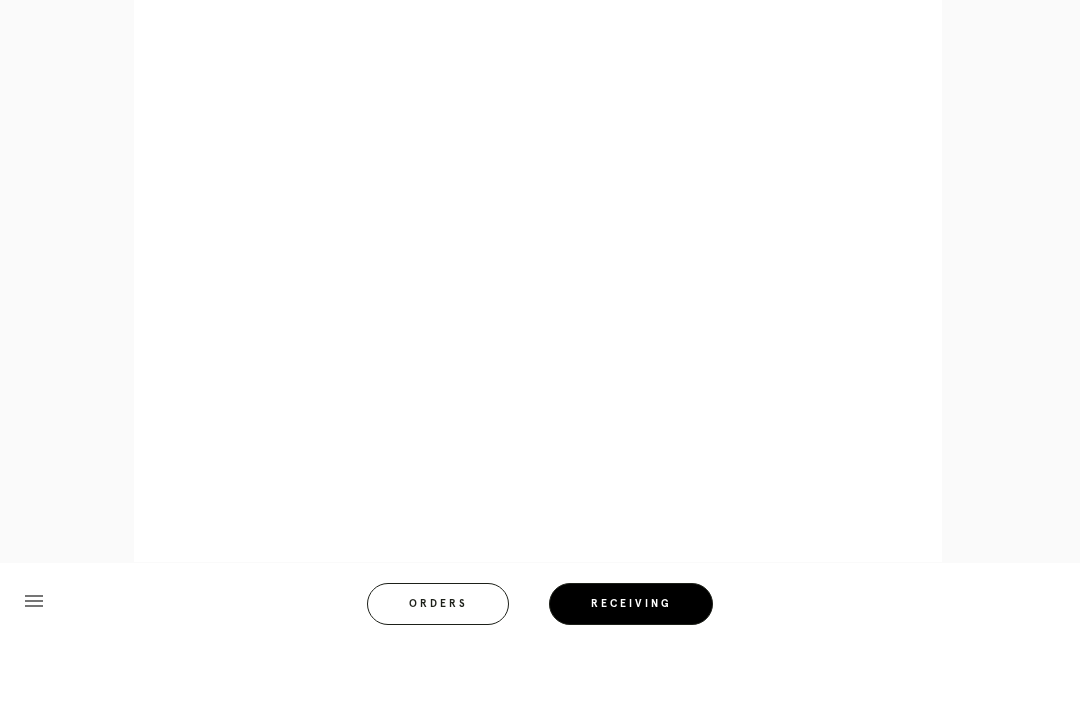 scroll, scrollTop: 1718, scrollLeft: 0, axis: vertical 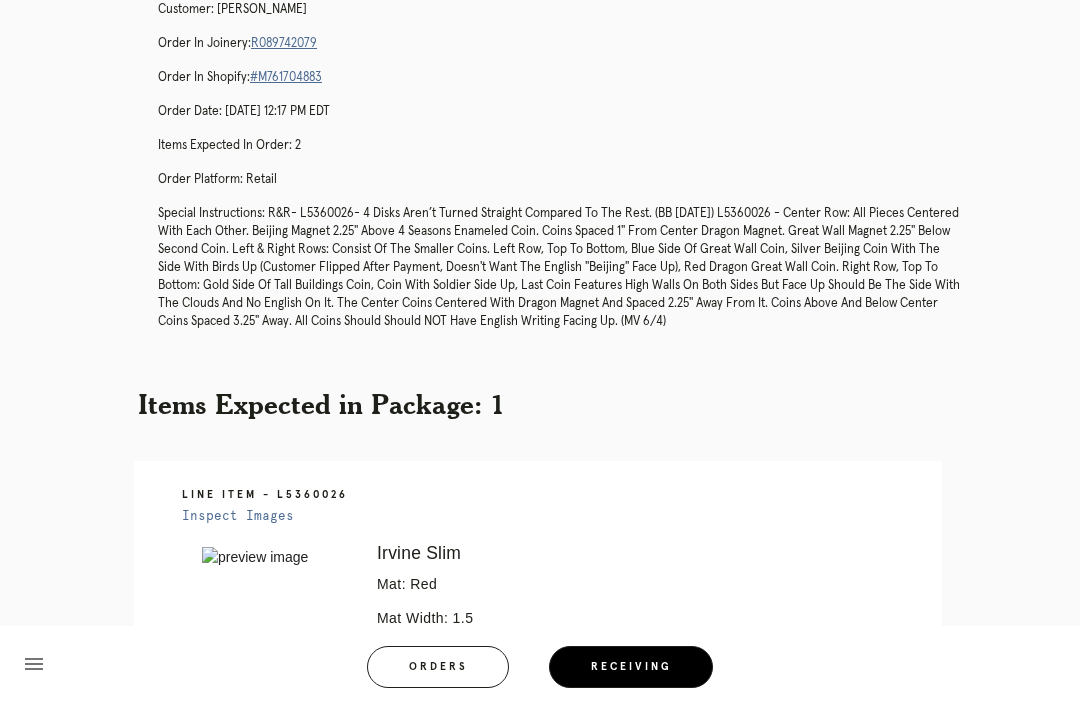 click on "Package: P697211724255075   Customer: [PERSON_NAME]
Order in Joinery:
R089742079
Order in Shopify:
#M761704883
Order Date:
[DATE] 12:17 PM EDT
Items Expected in Order: 2   Order Platform: retail" at bounding box center [560, 157] 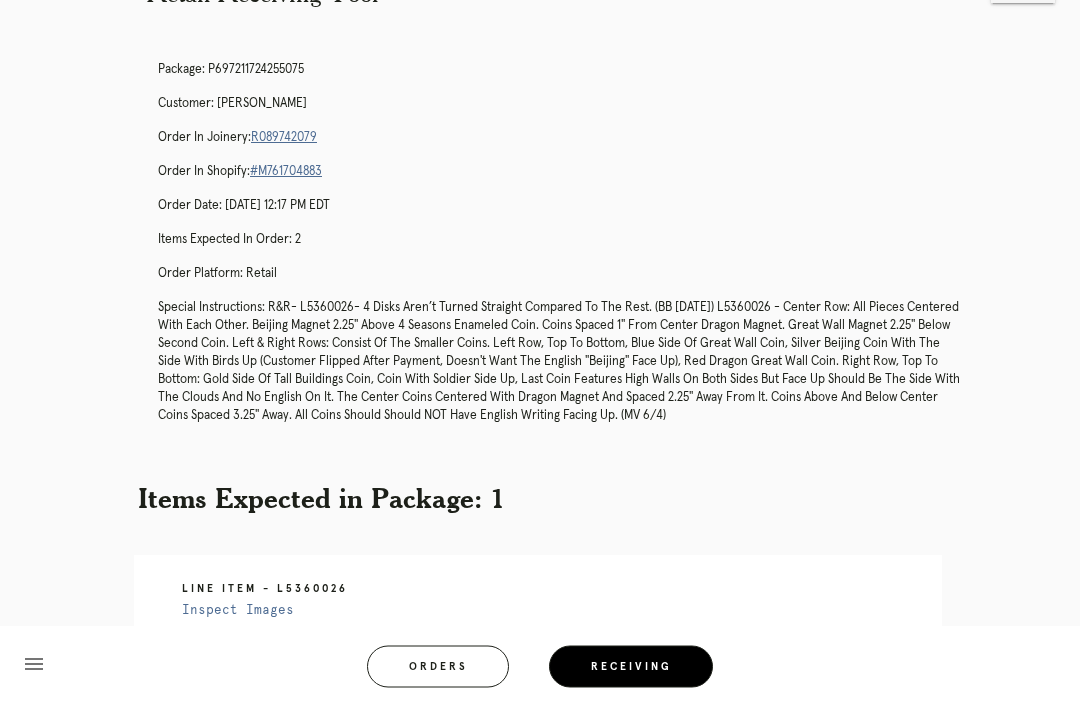 scroll, scrollTop: 0, scrollLeft: 0, axis: both 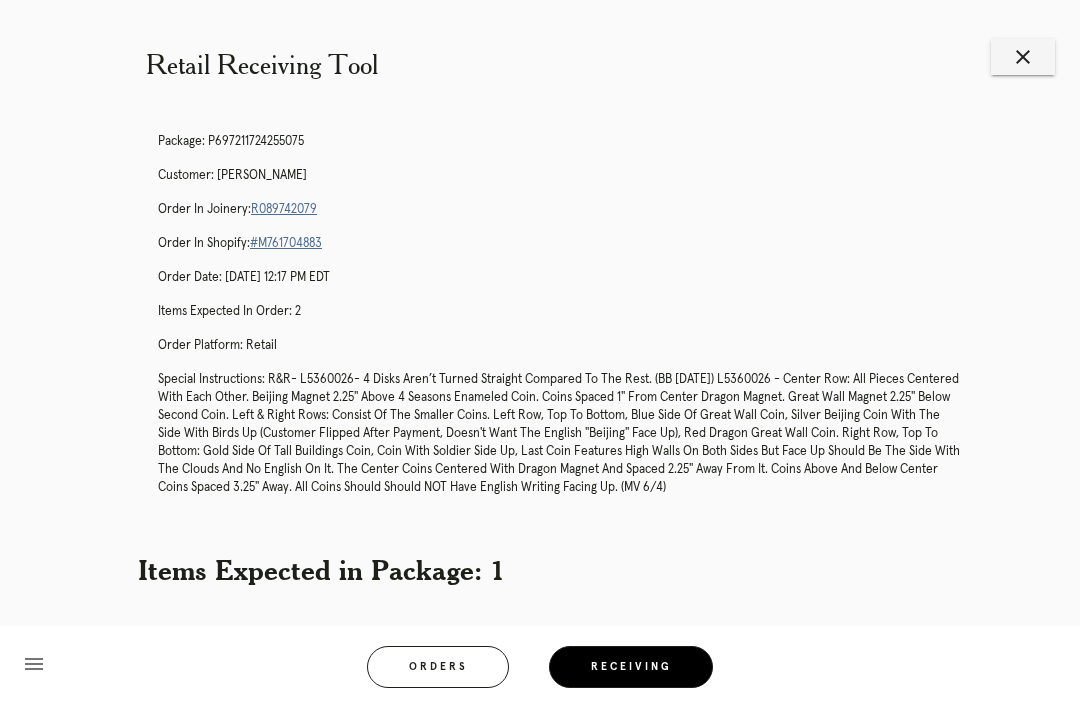 click on "R089742079" at bounding box center [284, 209] 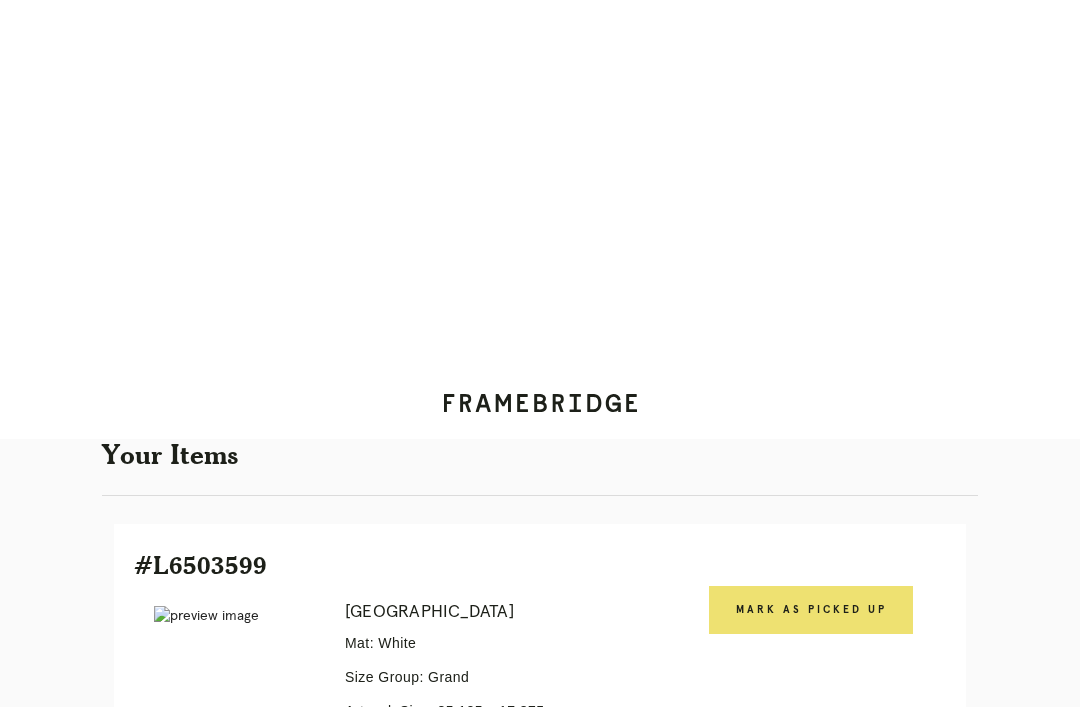 scroll, scrollTop: 0, scrollLeft: 0, axis: both 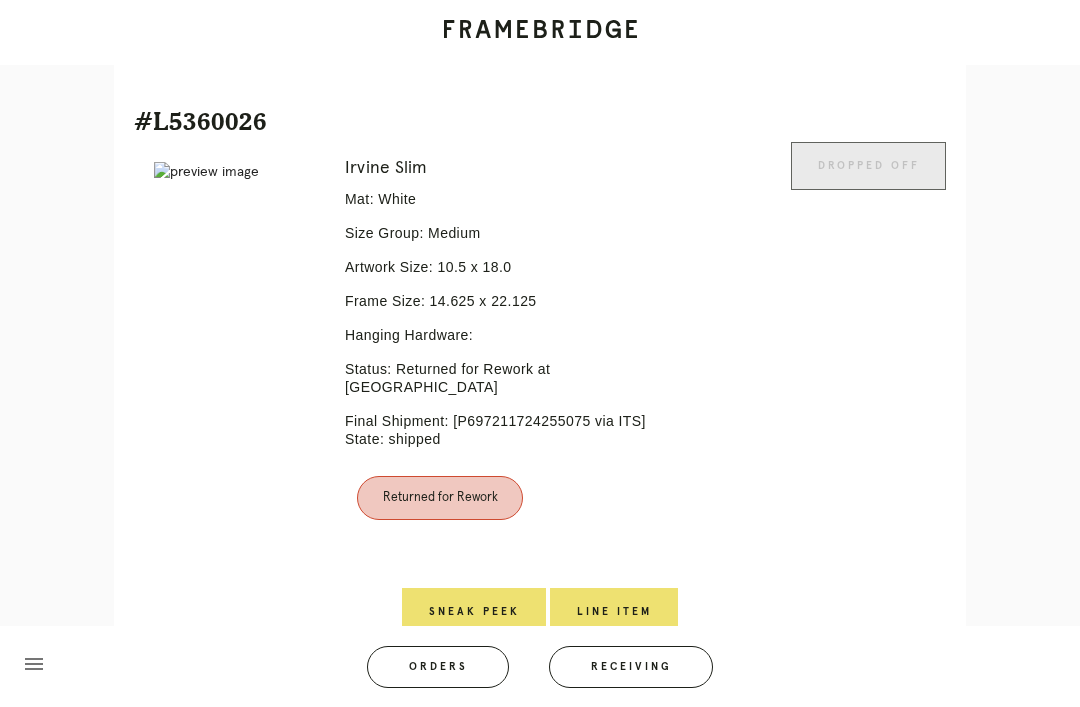 click on "Line Item" at bounding box center [614, 612] 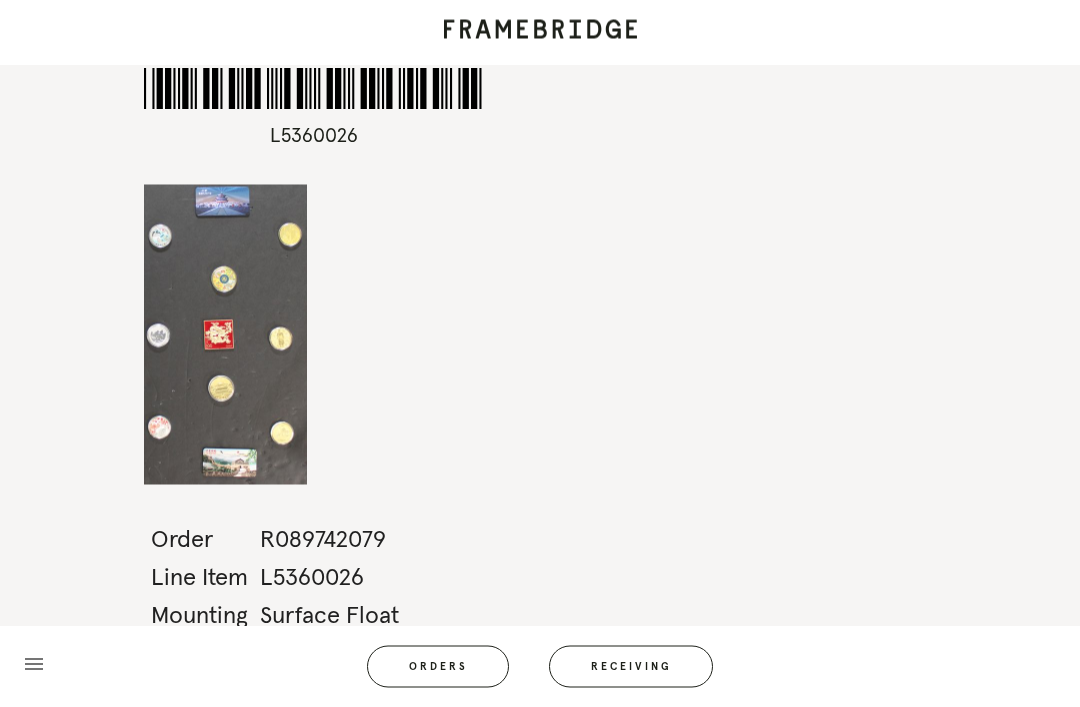 scroll, scrollTop: 22, scrollLeft: 0, axis: vertical 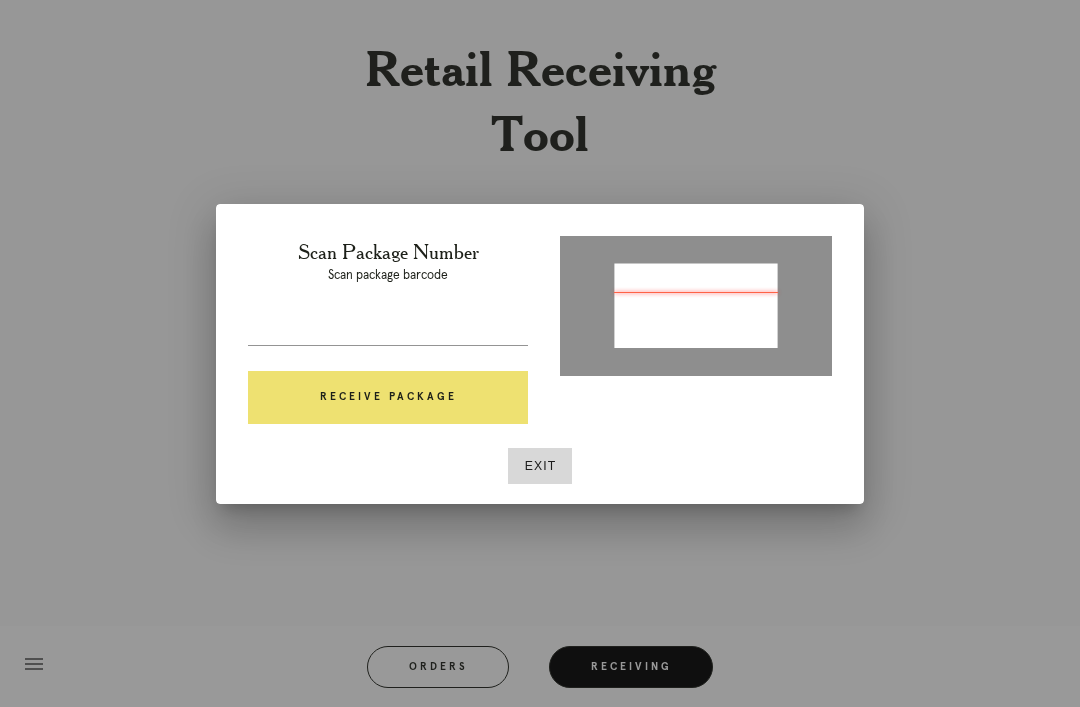 type on "P834436463439645" 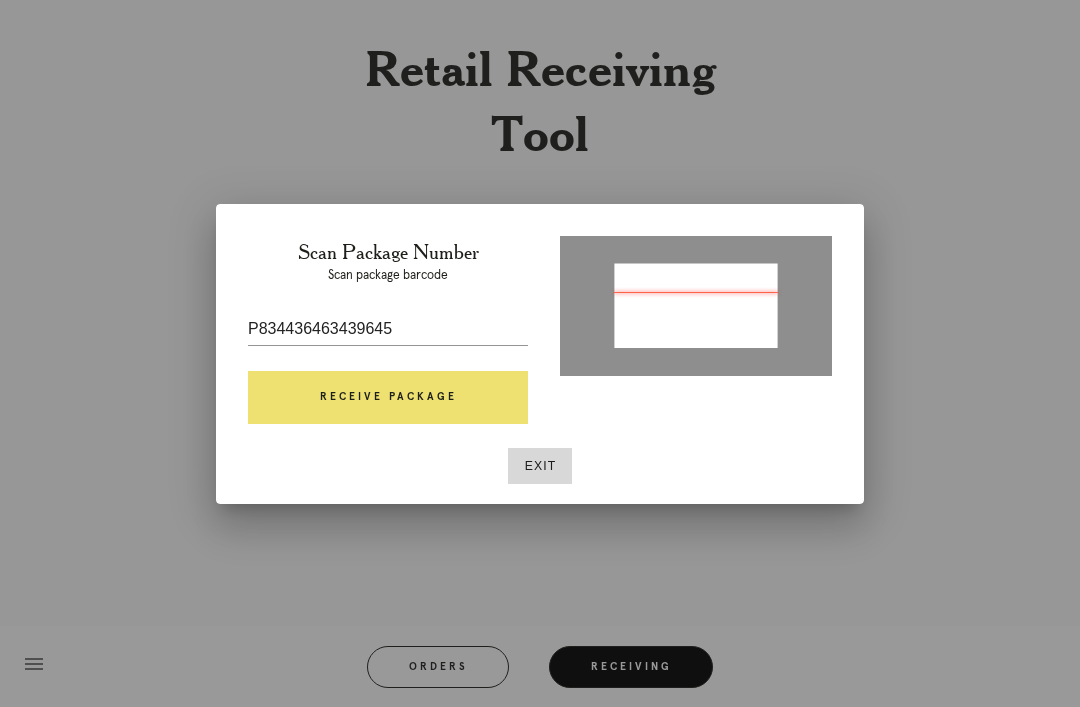 click on "Receive Package" at bounding box center (388, 398) 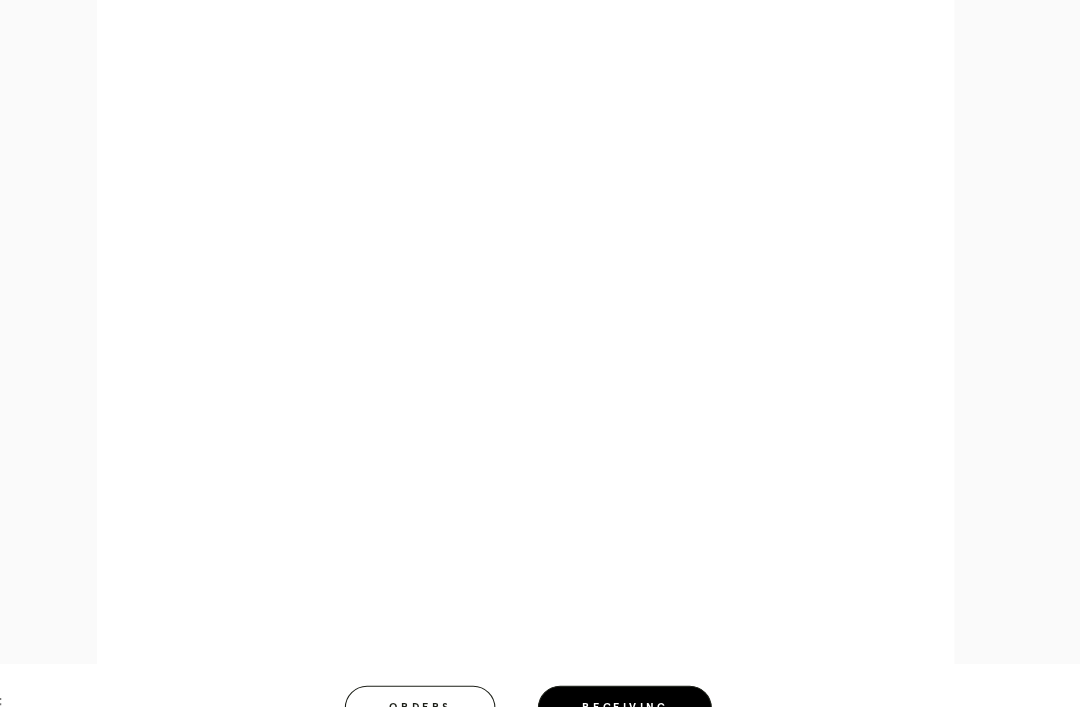 scroll, scrollTop: 902, scrollLeft: 0, axis: vertical 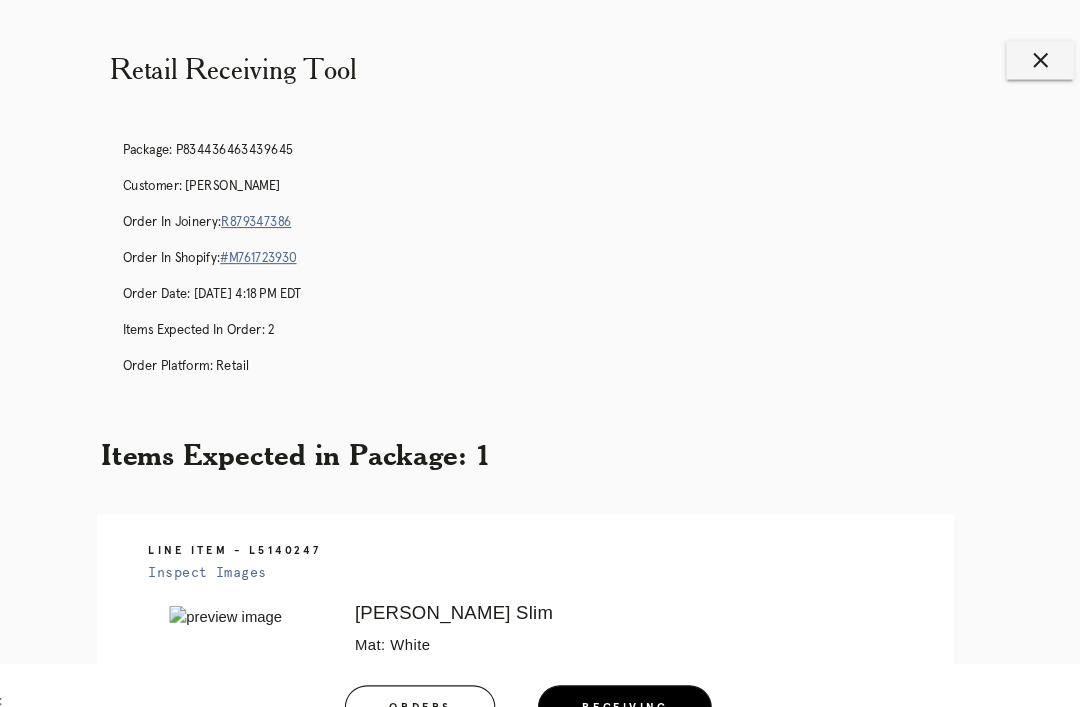 click on "close" at bounding box center (1023, 57) 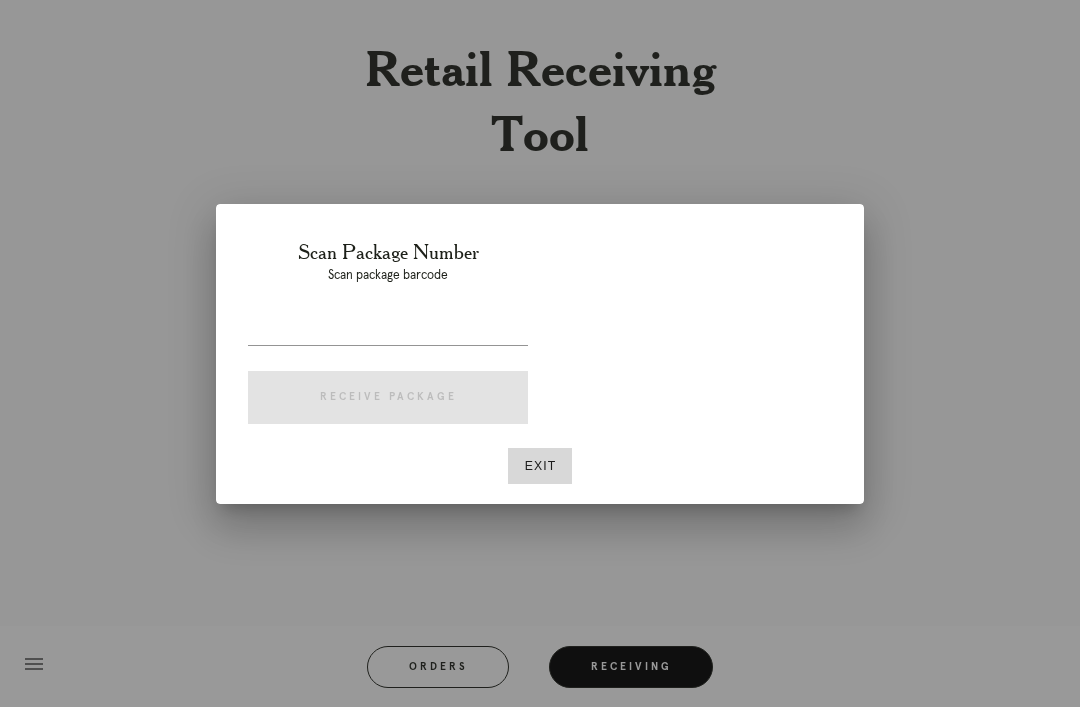 scroll, scrollTop: 0, scrollLeft: 0, axis: both 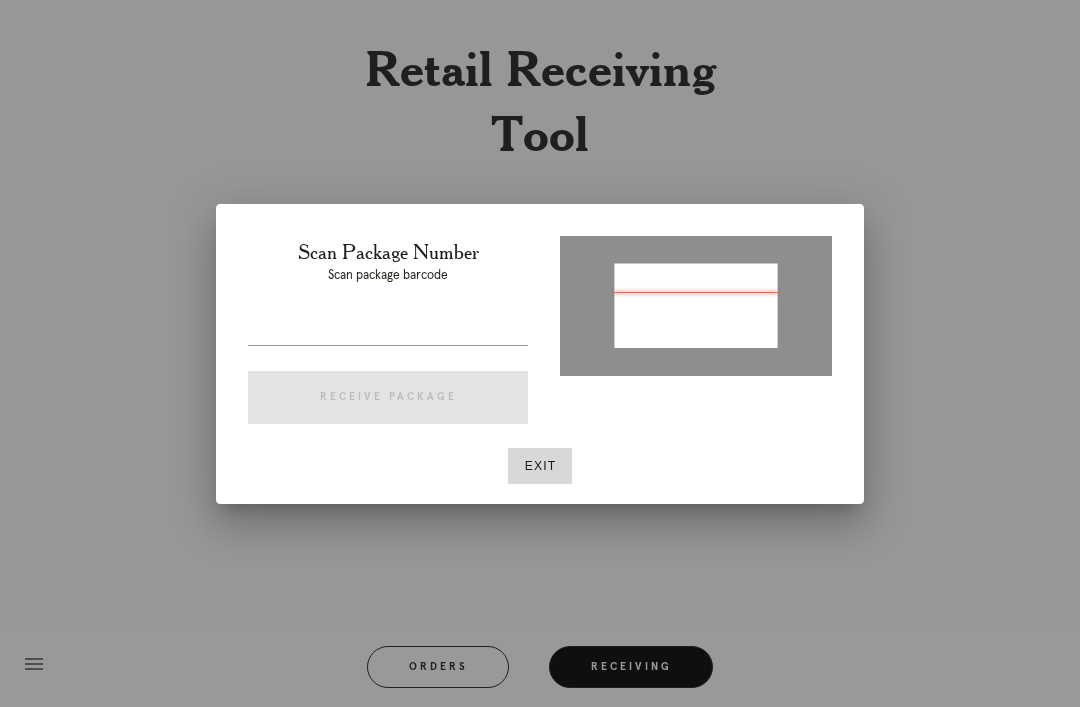 type on "P830234612348655" 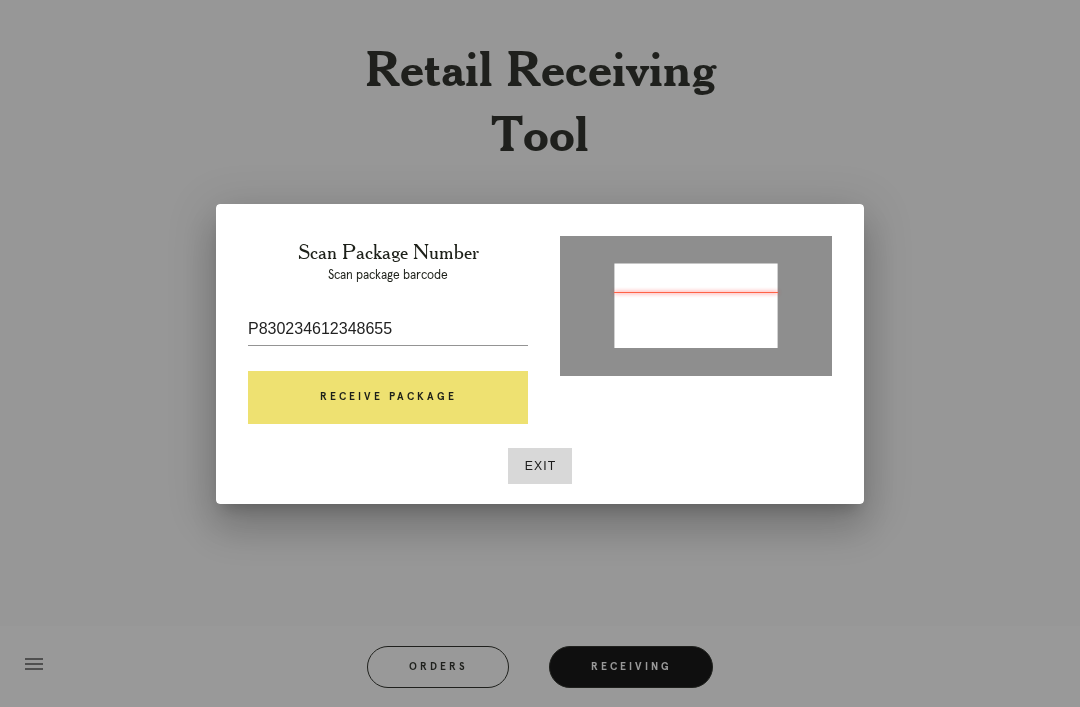 click on "Receive Package" at bounding box center (388, 398) 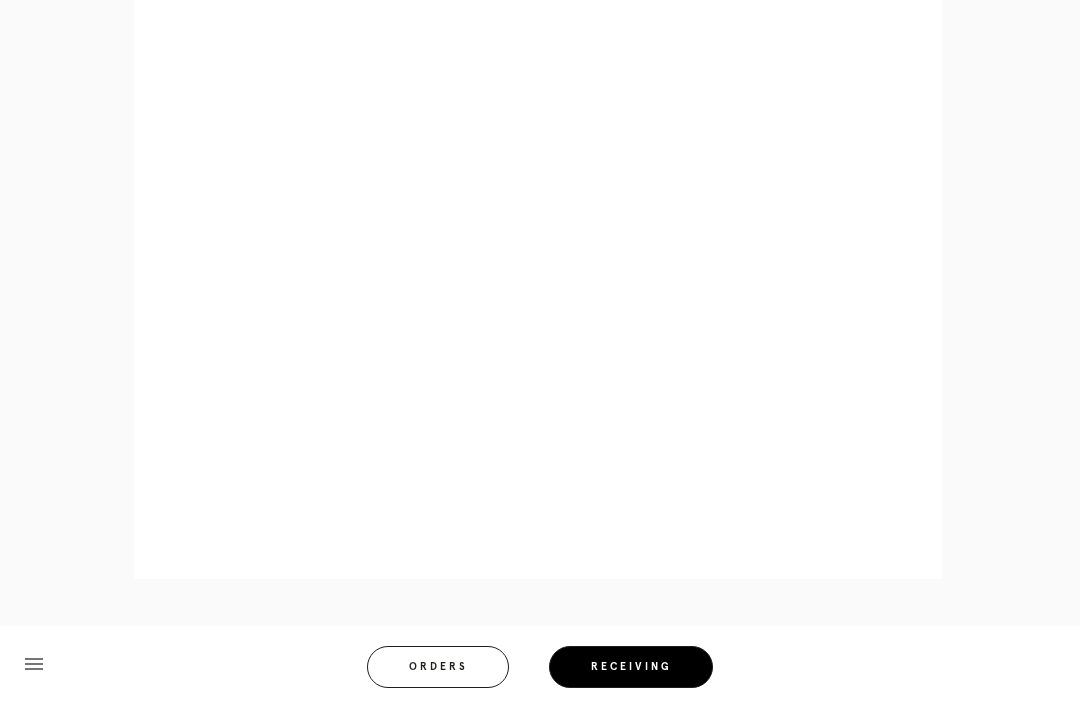 scroll, scrollTop: 858, scrollLeft: 0, axis: vertical 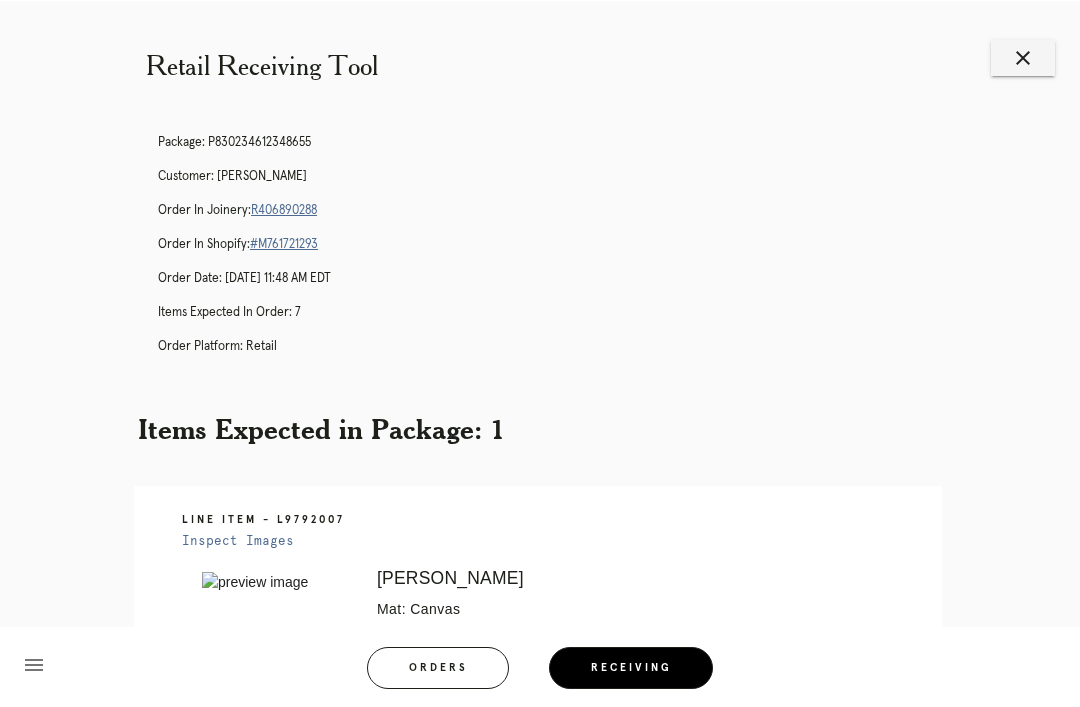 click on "close" at bounding box center (1023, 57) 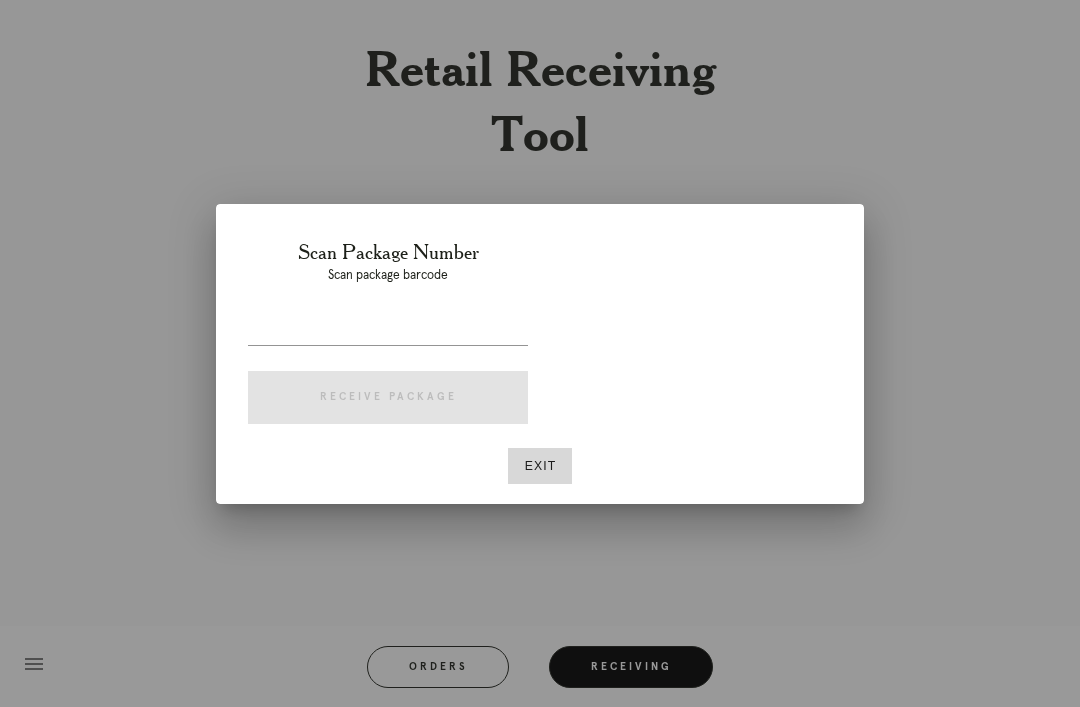 scroll, scrollTop: 0, scrollLeft: 0, axis: both 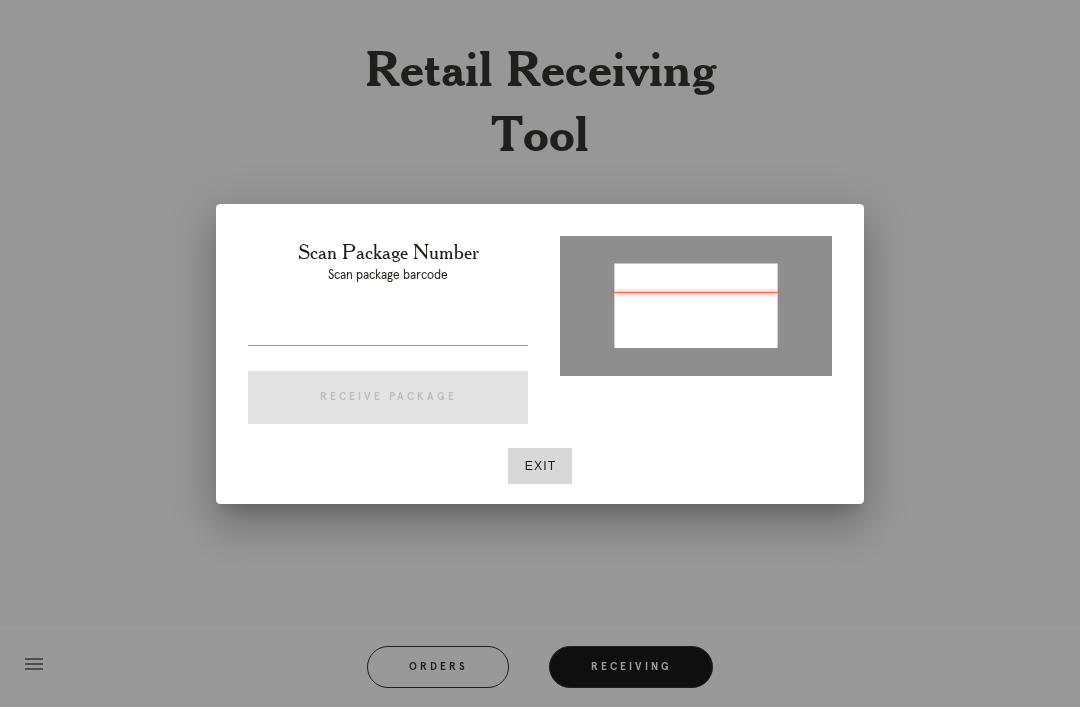 type on "P510665856477370" 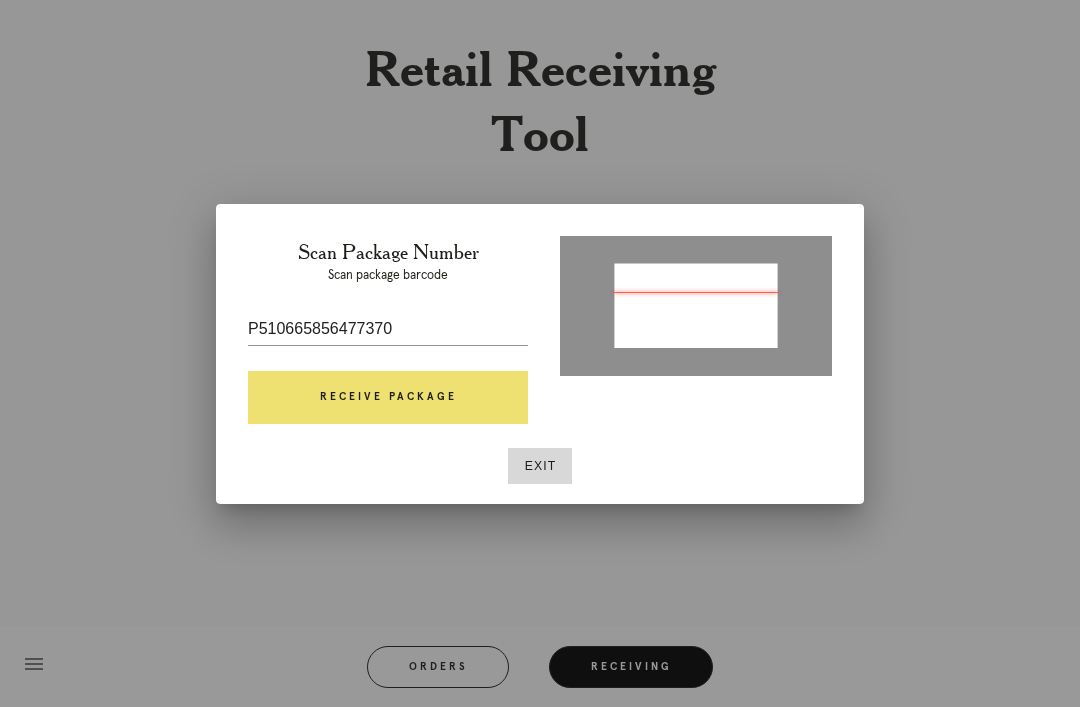 click on "Receive Package" at bounding box center [388, 398] 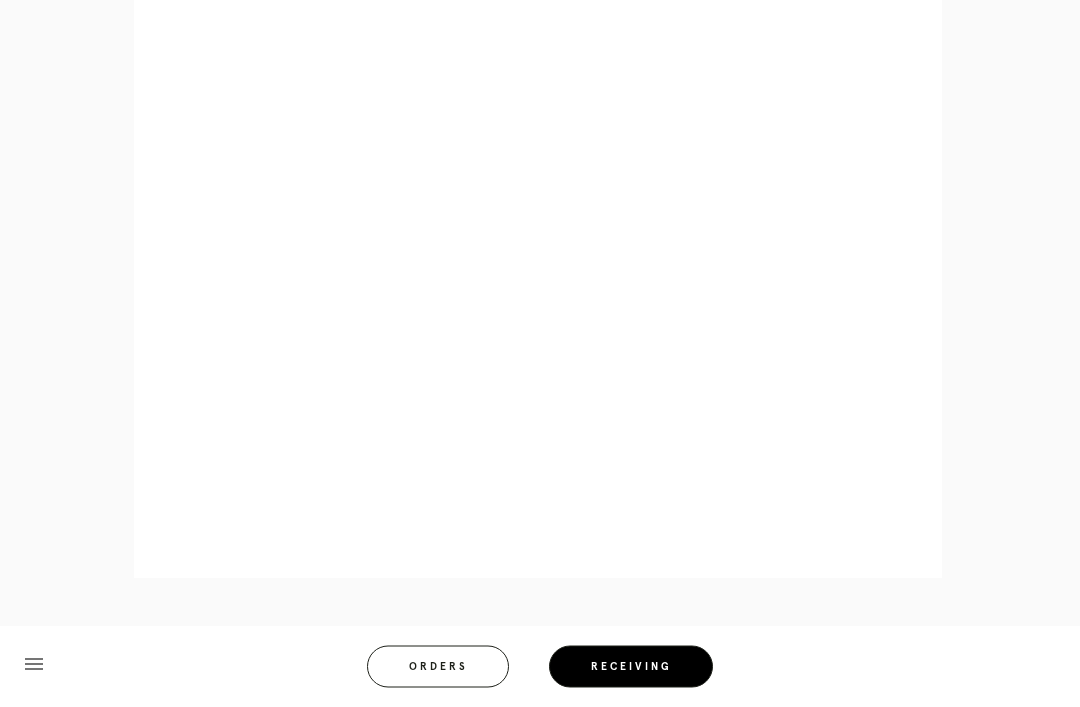 scroll, scrollTop: 1906, scrollLeft: 0, axis: vertical 